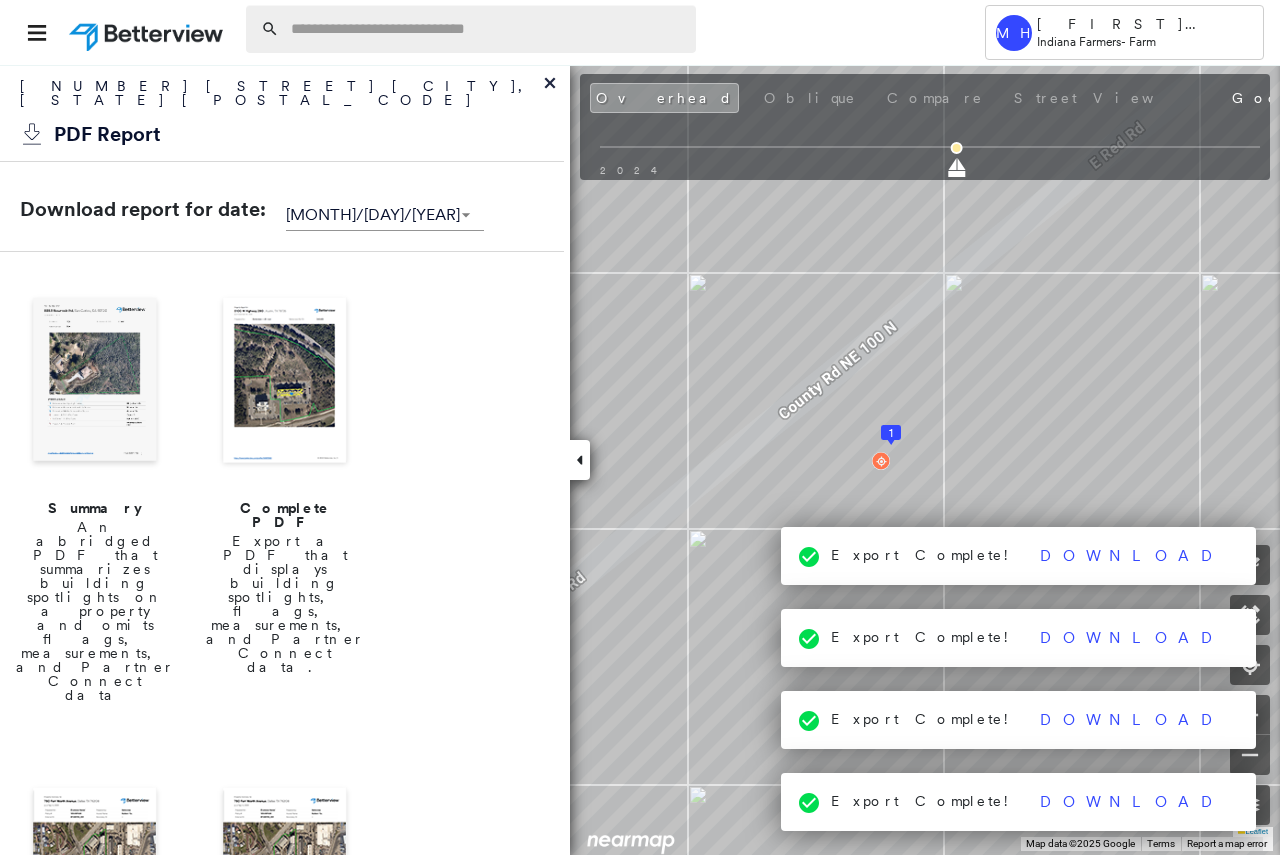 scroll, scrollTop: 0, scrollLeft: 0, axis: both 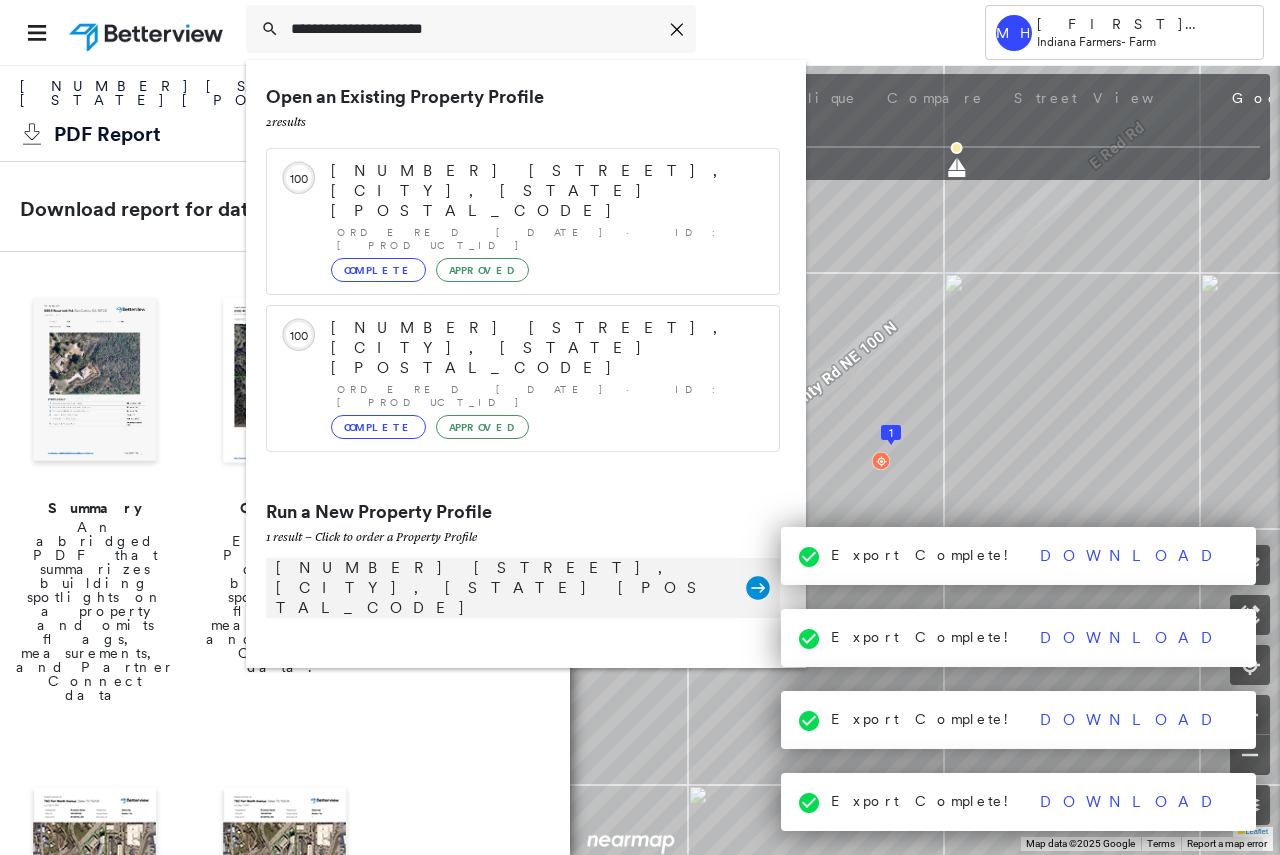type on "**********" 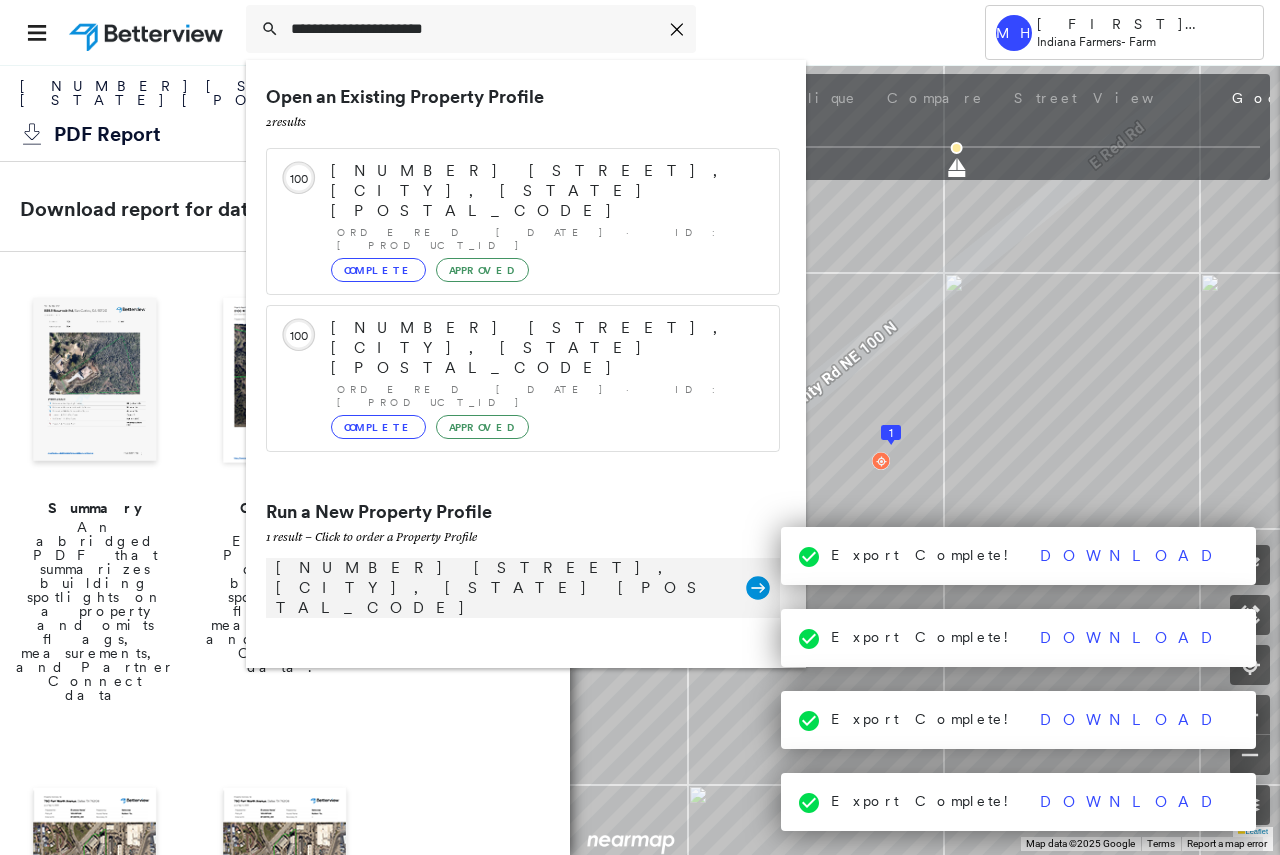 click on "[NUMBER] [STREET], [CITY], [STATE] [POSTAL_CODE]" at bounding box center [501, 588] 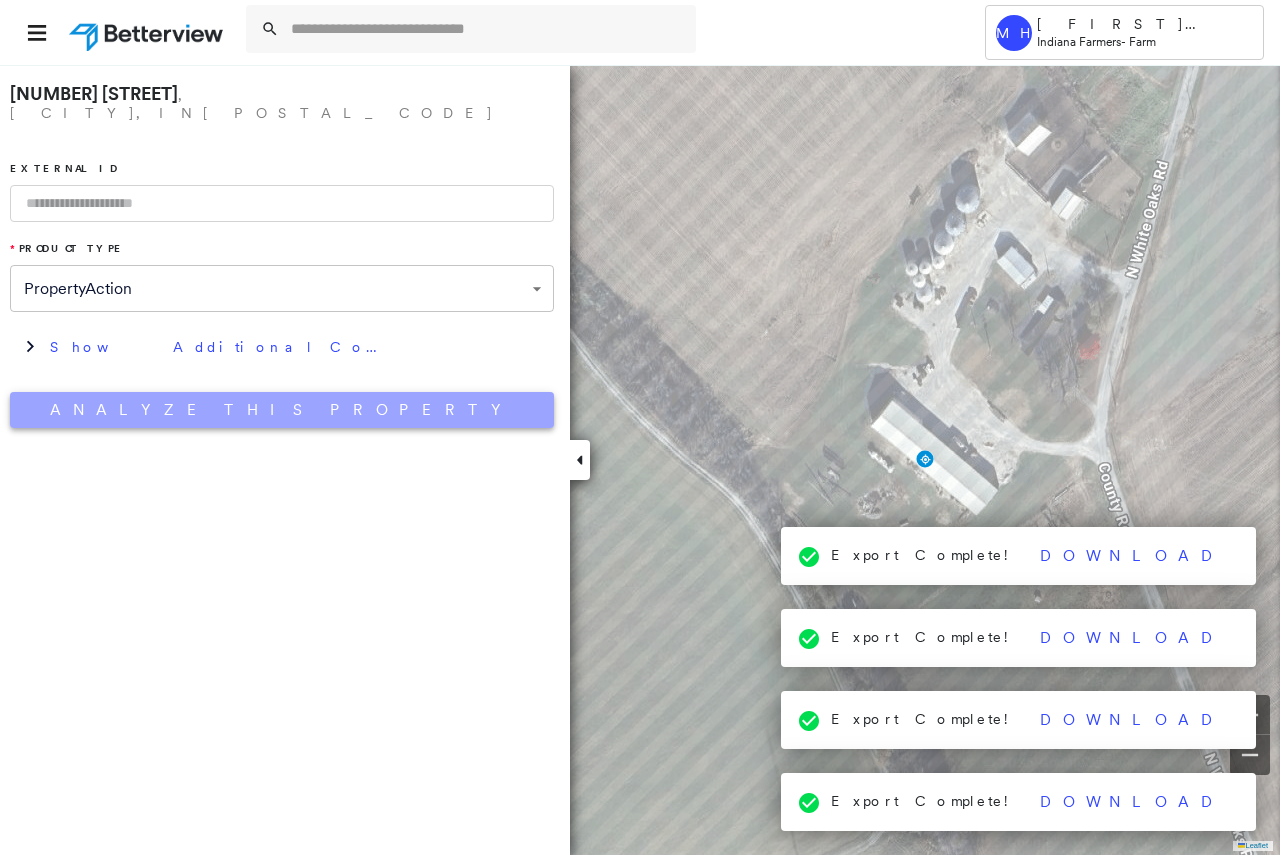 click on "Analyze This Property" at bounding box center [282, 410] 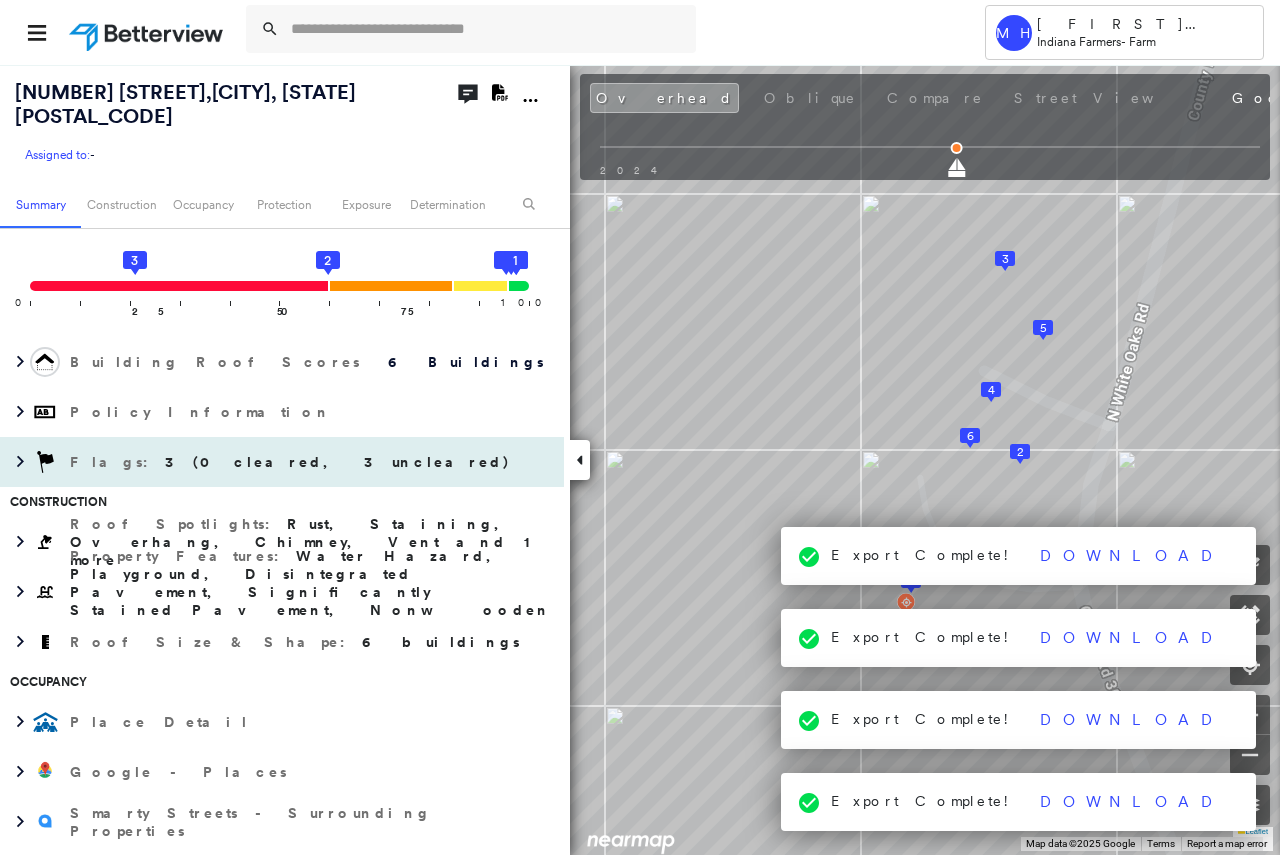 scroll, scrollTop: 300, scrollLeft: 0, axis: vertical 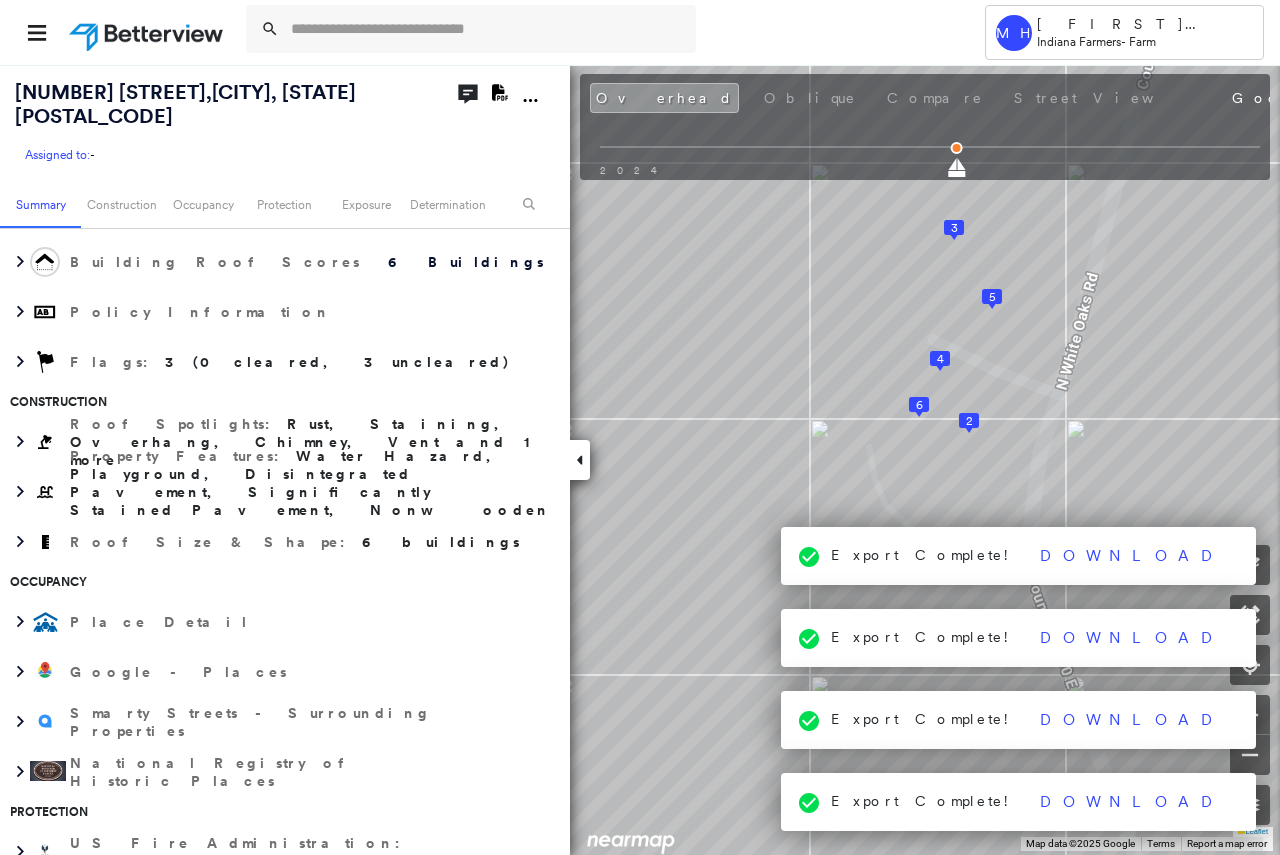 click 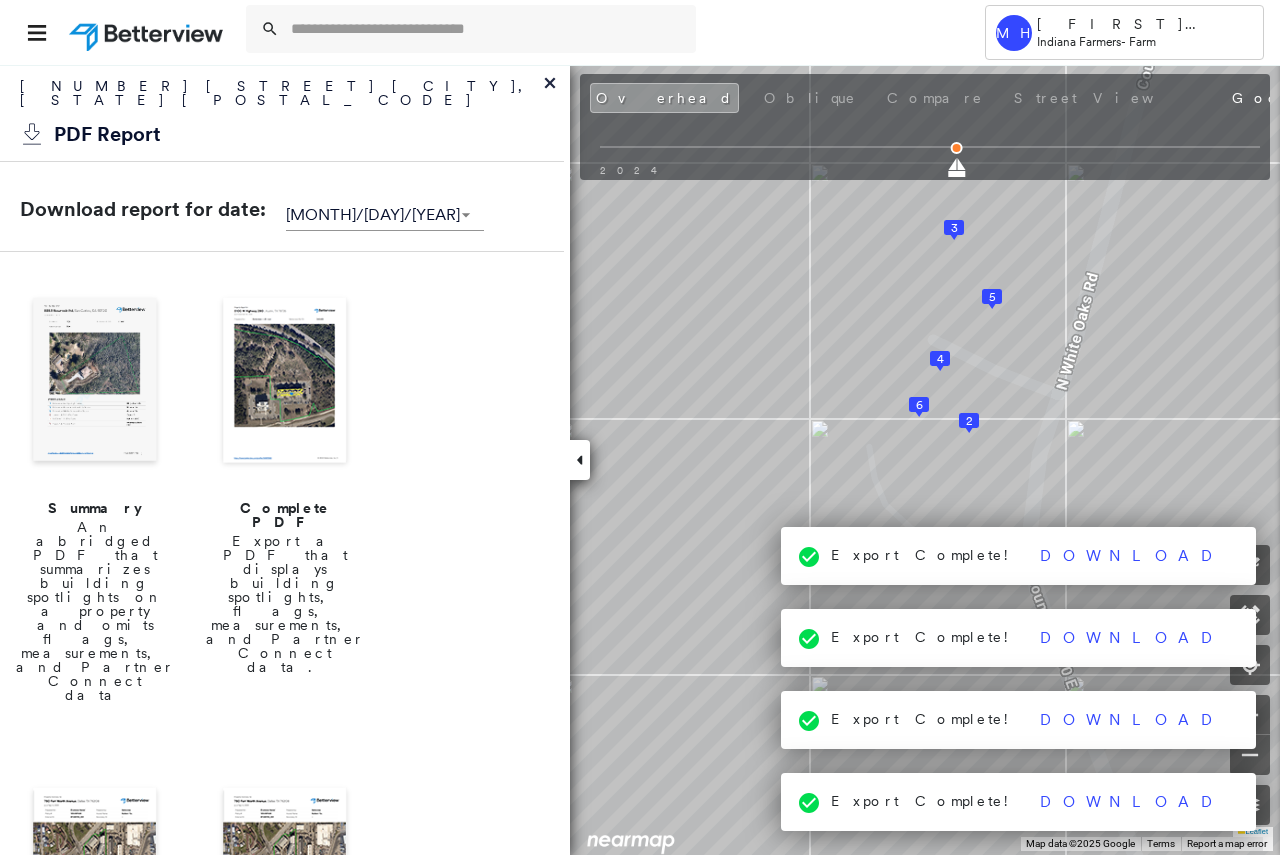 click on "Complete PDF" at bounding box center [285, 515] 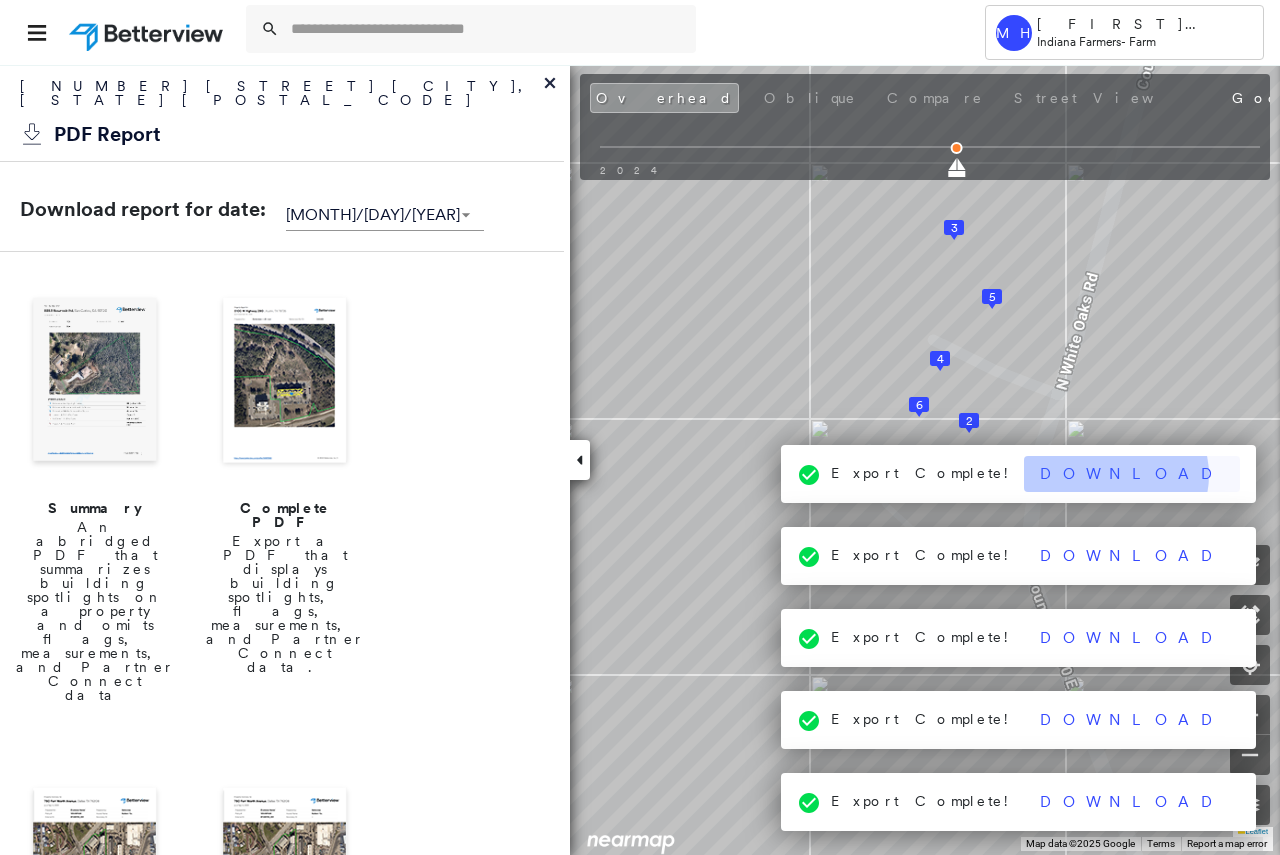 click on "Download" at bounding box center (1132, 474) 